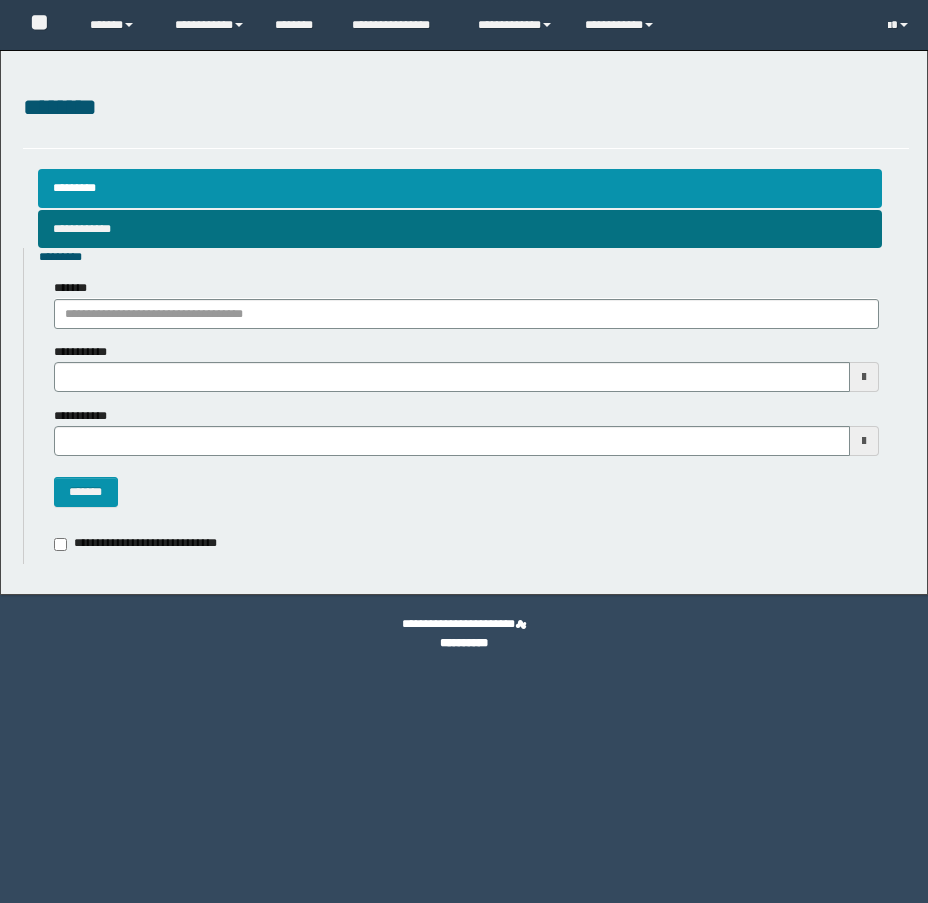 scroll, scrollTop: 0, scrollLeft: 0, axis: both 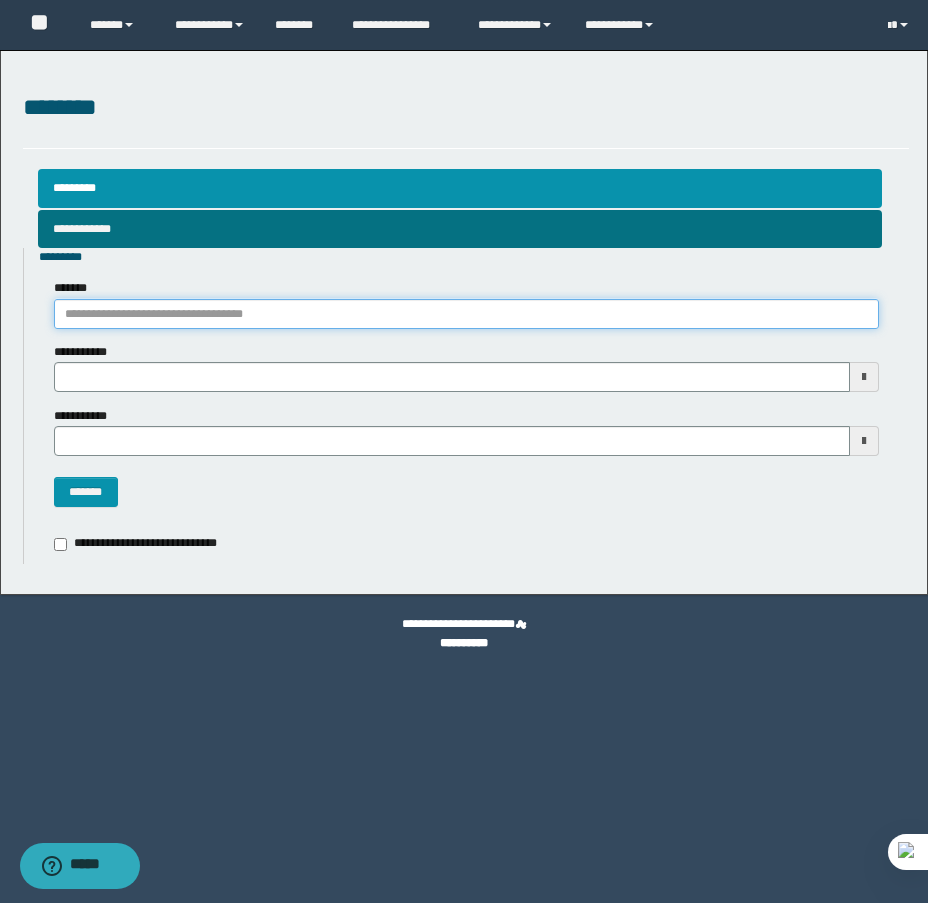 click on "*******" at bounding box center (466, 314) 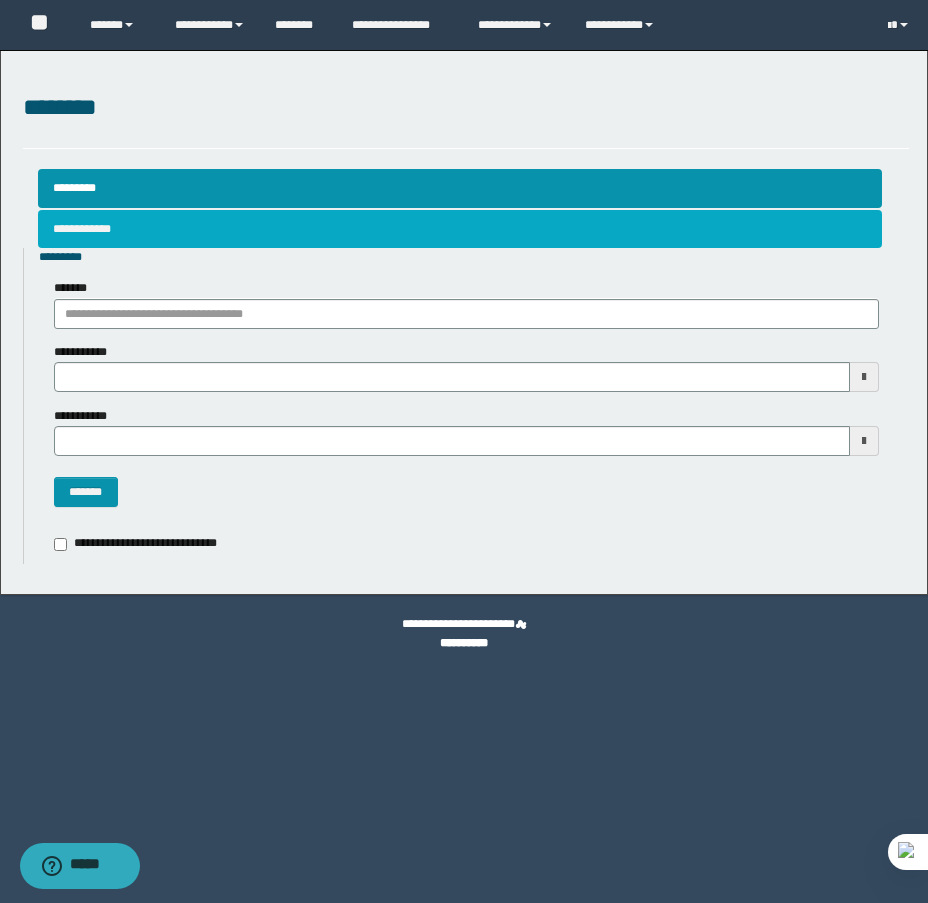 click on "**********" at bounding box center (460, 229) 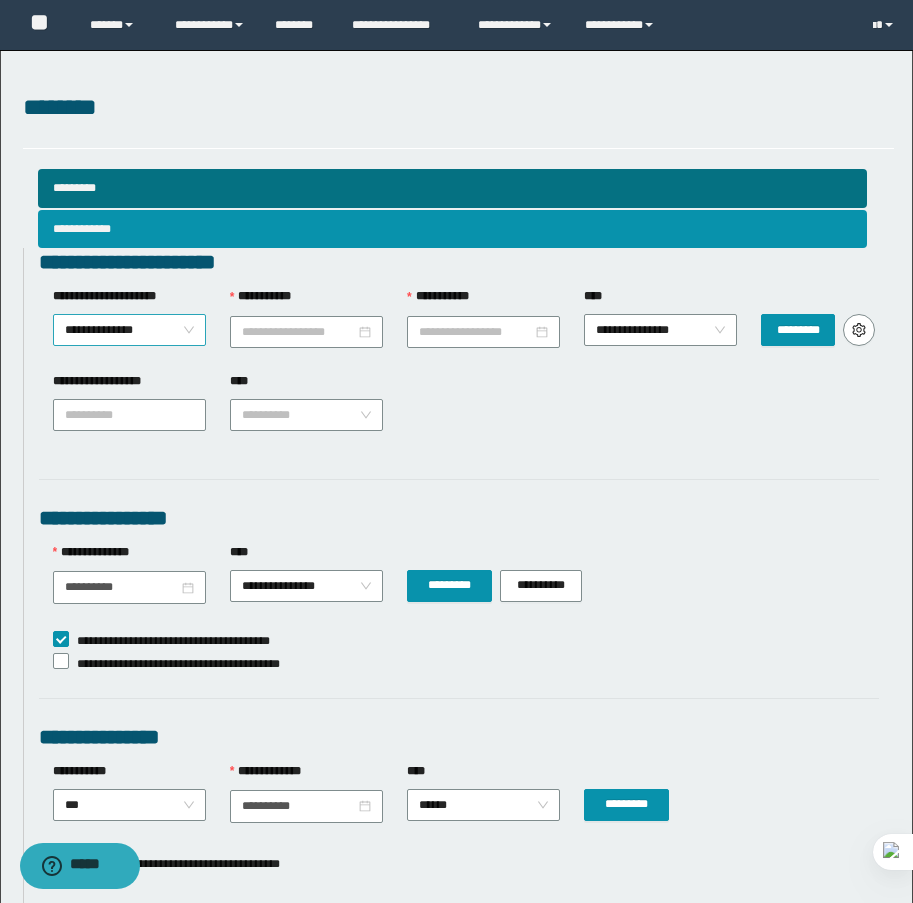 click on "**********" at bounding box center [129, 330] 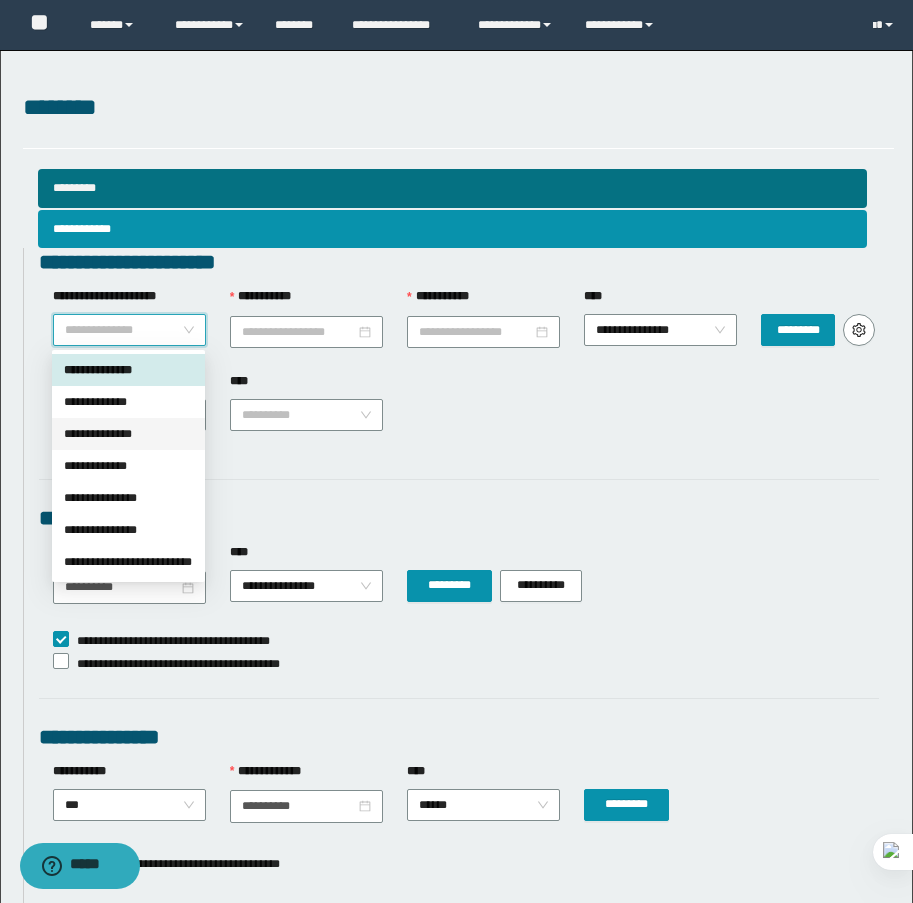 click on "**********" at bounding box center (128, 434) 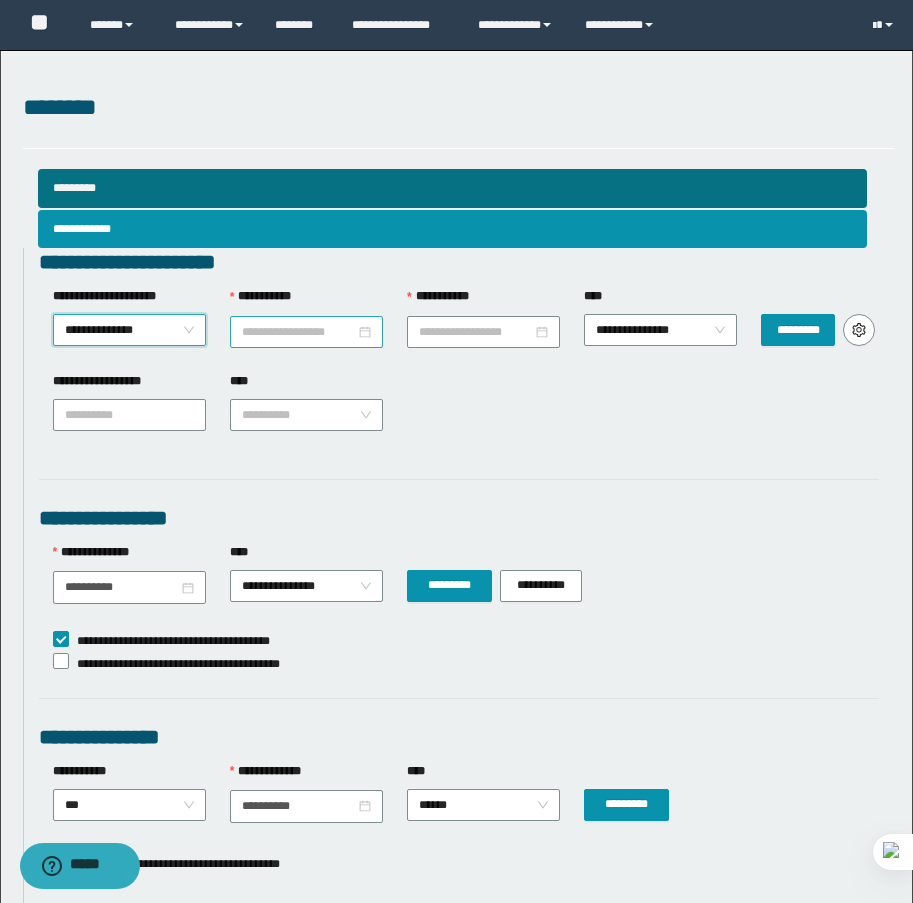click at bounding box center (306, 332) 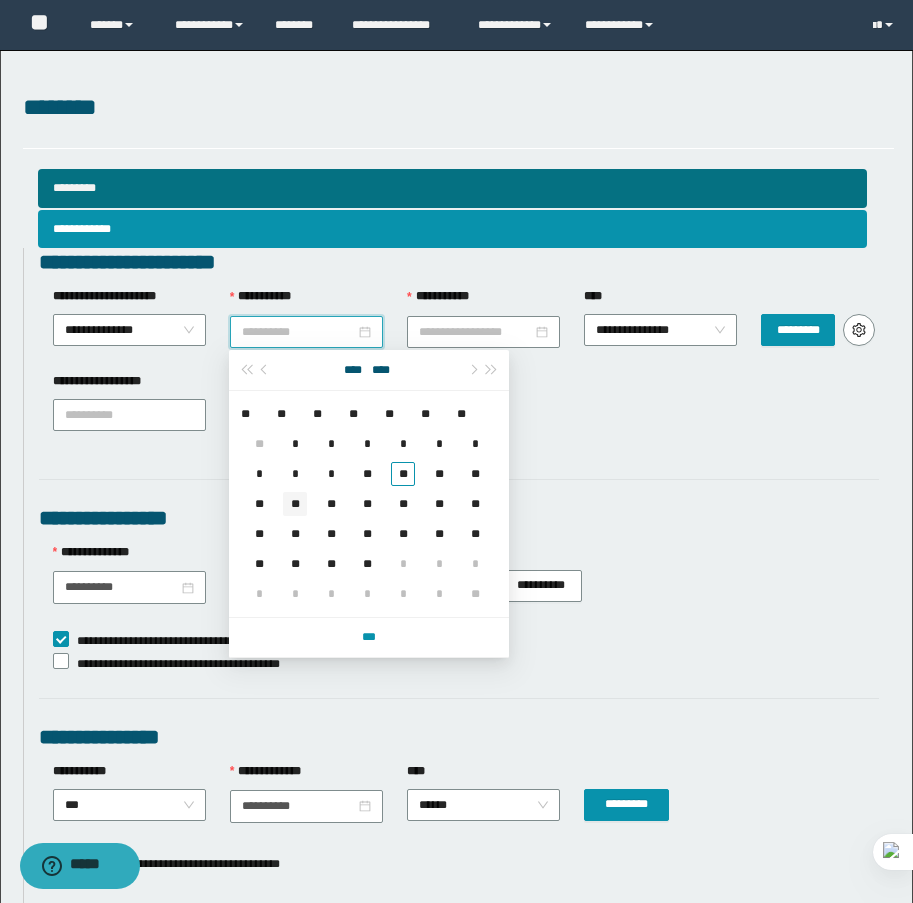 click on "**" at bounding box center (295, 504) 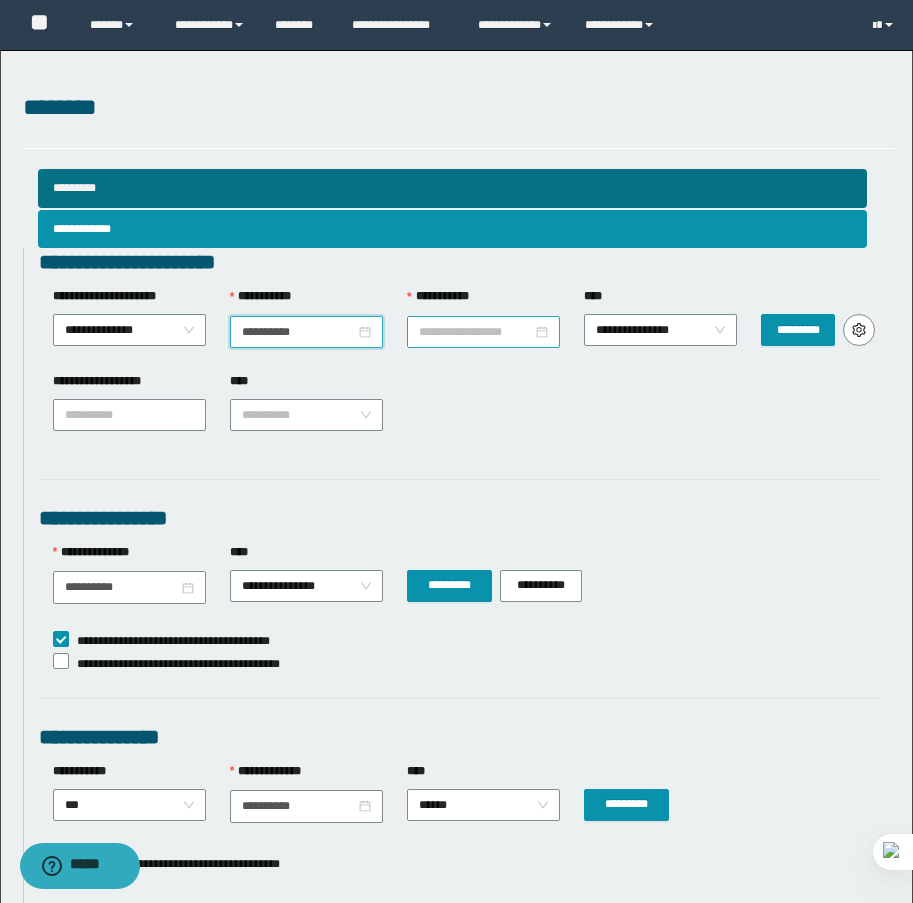click on "**********" at bounding box center [475, 332] 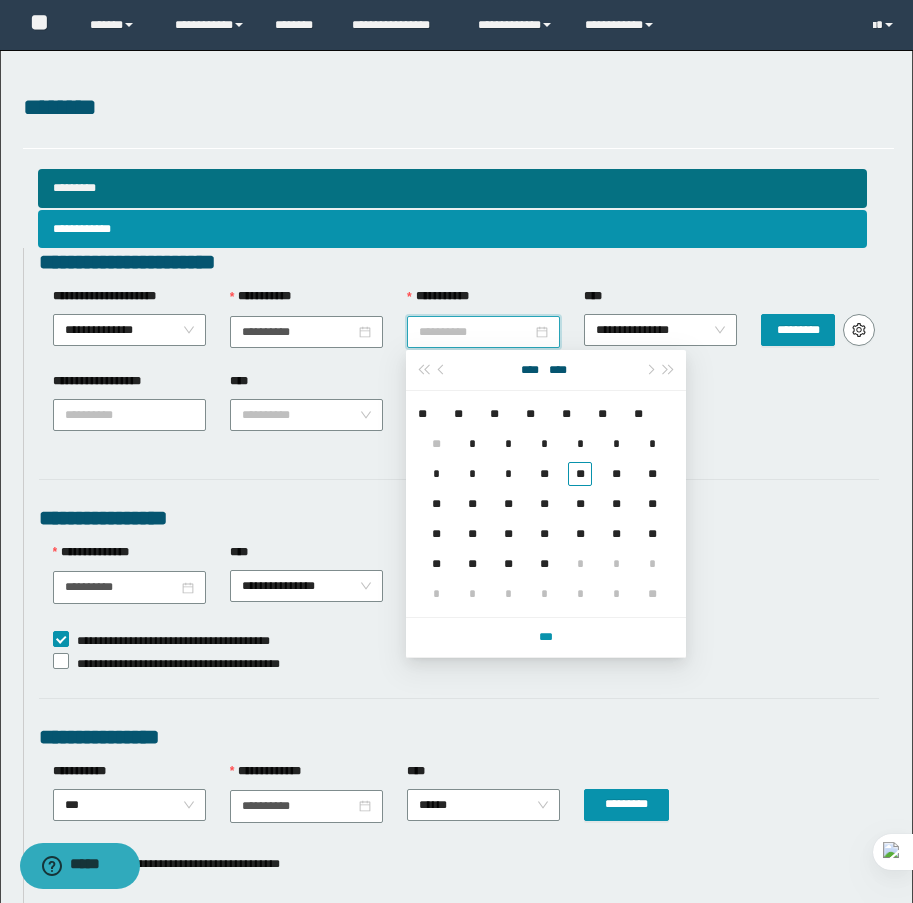 click on "**" at bounding box center (472, 504) 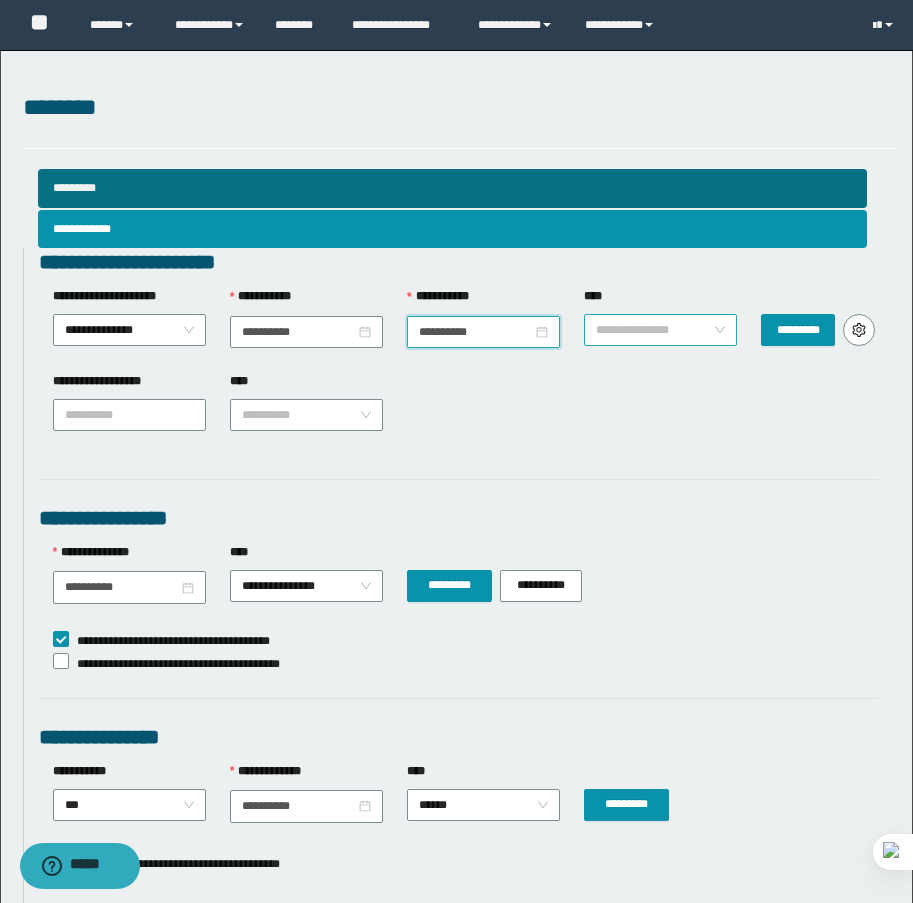 click on "**********" at bounding box center (660, 330) 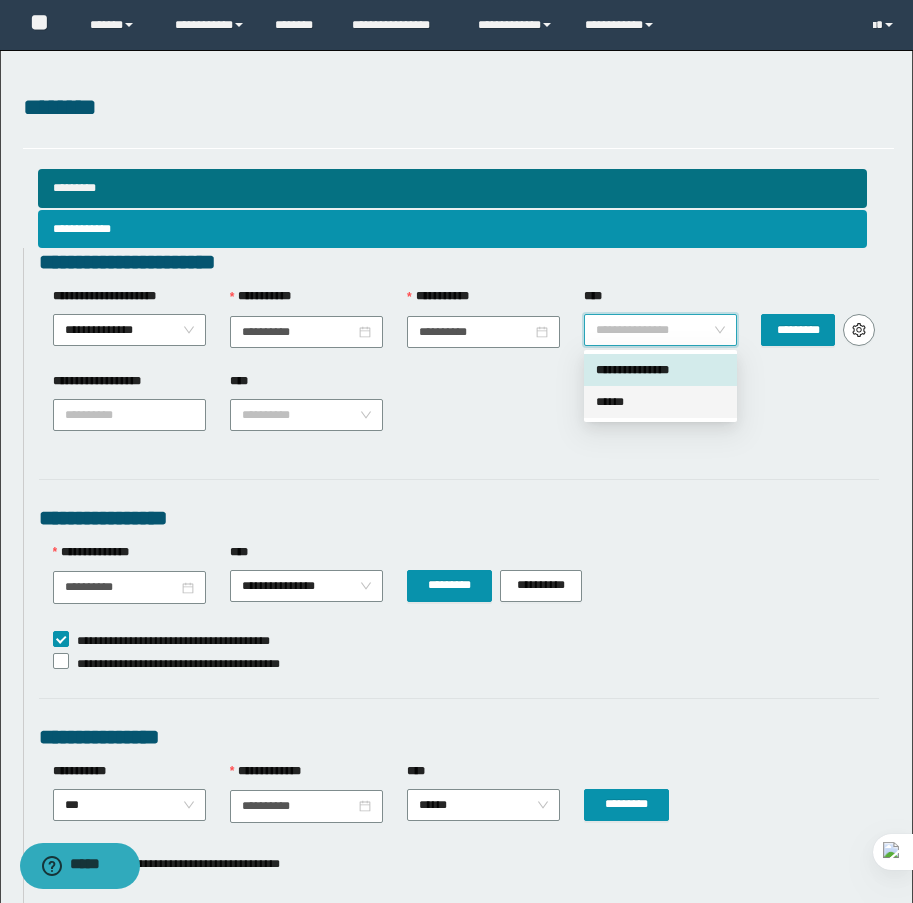 click on "******" at bounding box center [660, 402] 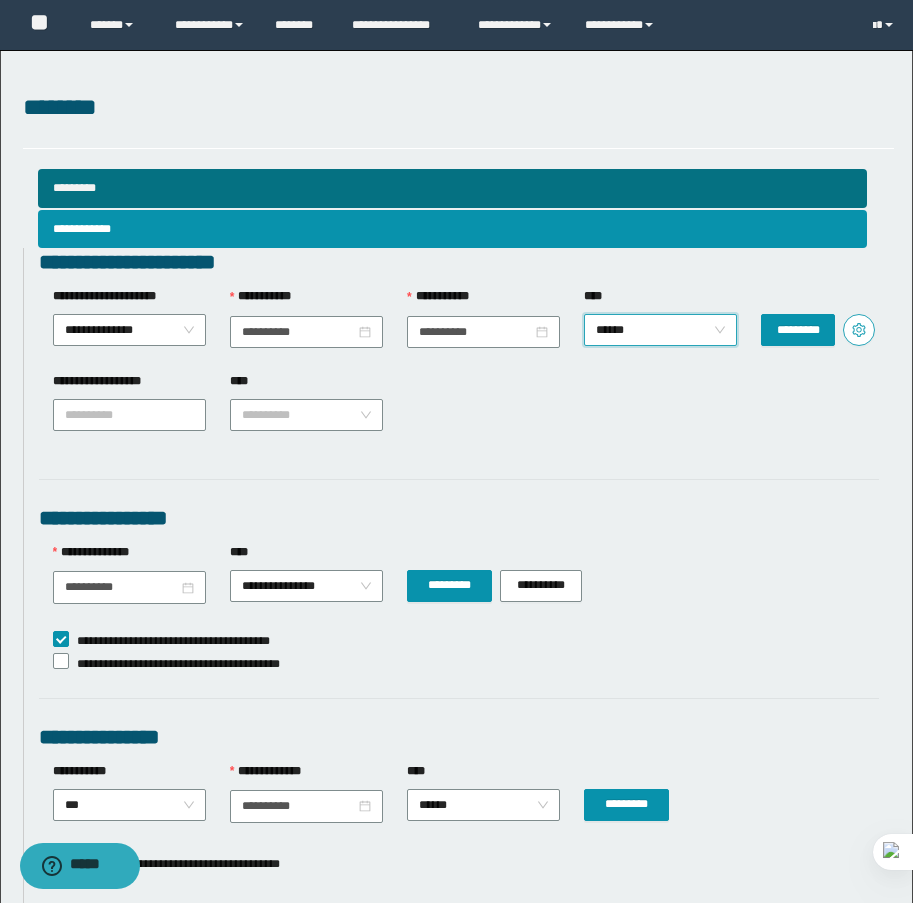 click 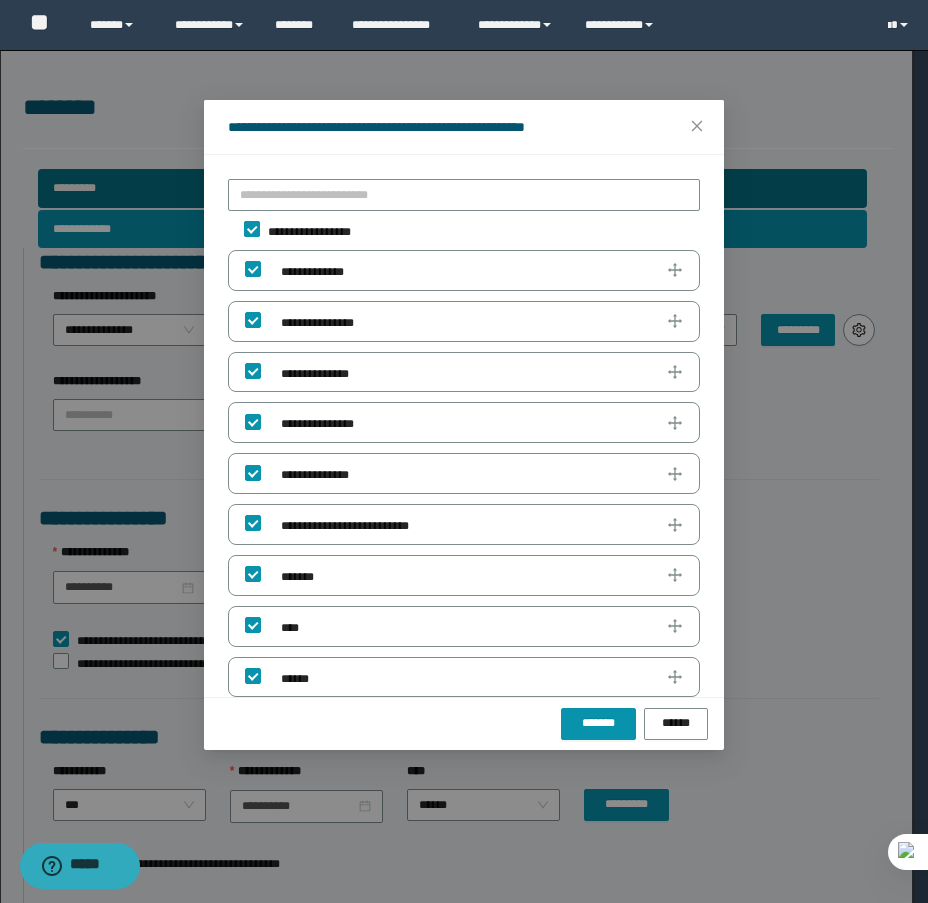 click on "**********" at bounding box center (314, 232) 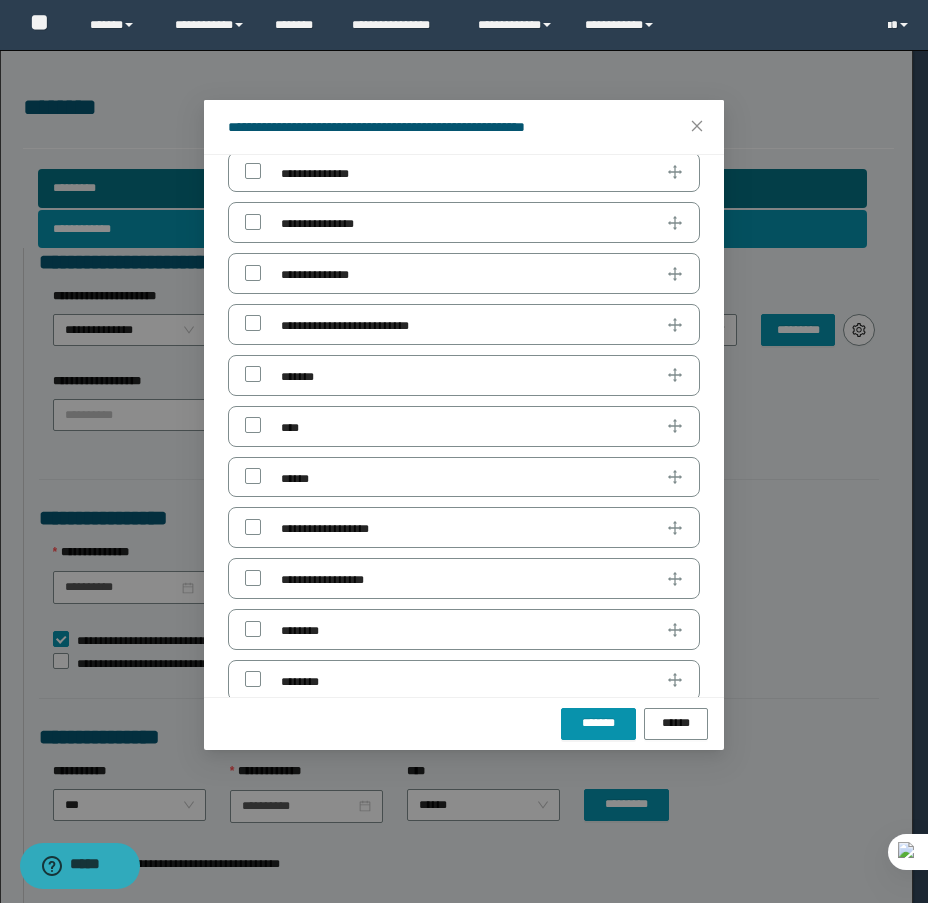 scroll, scrollTop: 300, scrollLeft: 0, axis: vertical 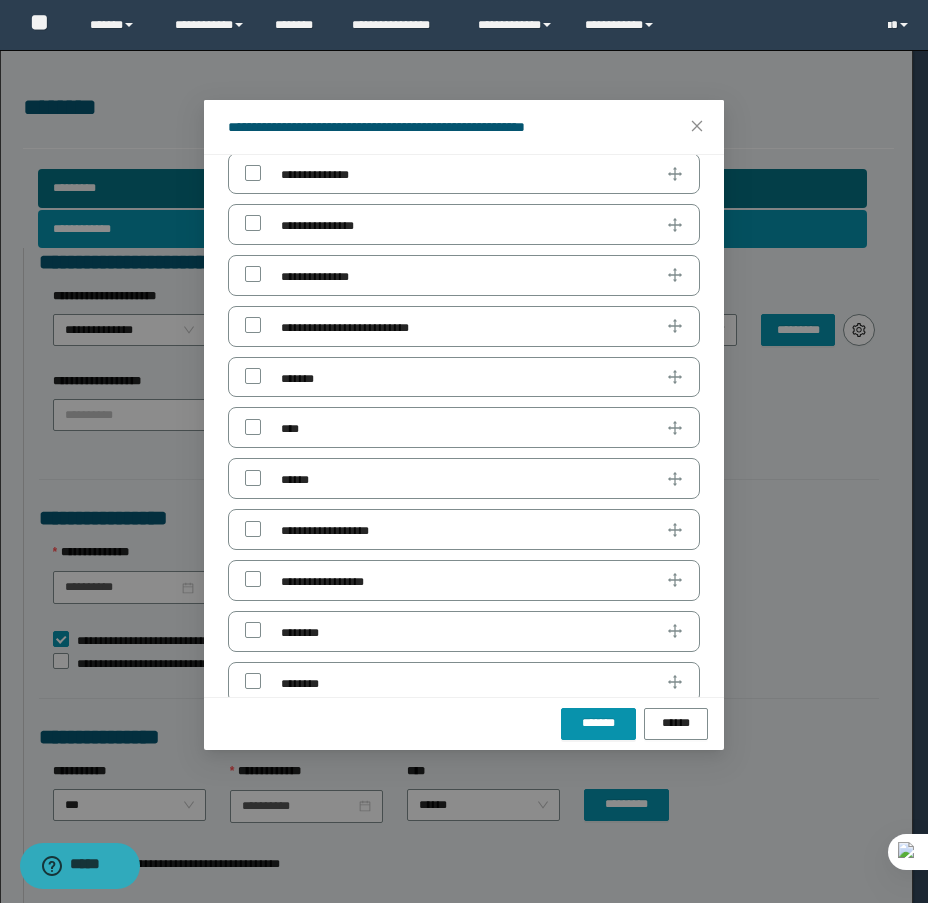 click on "**********" at bounding box center (464, 451) 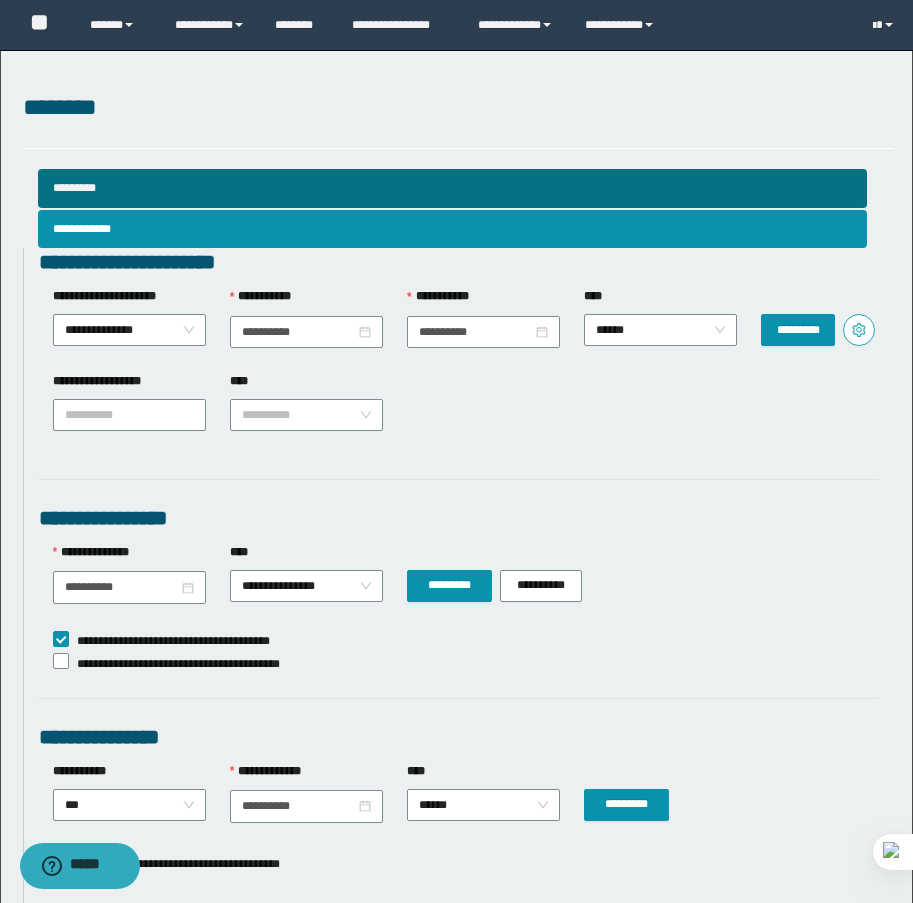 click 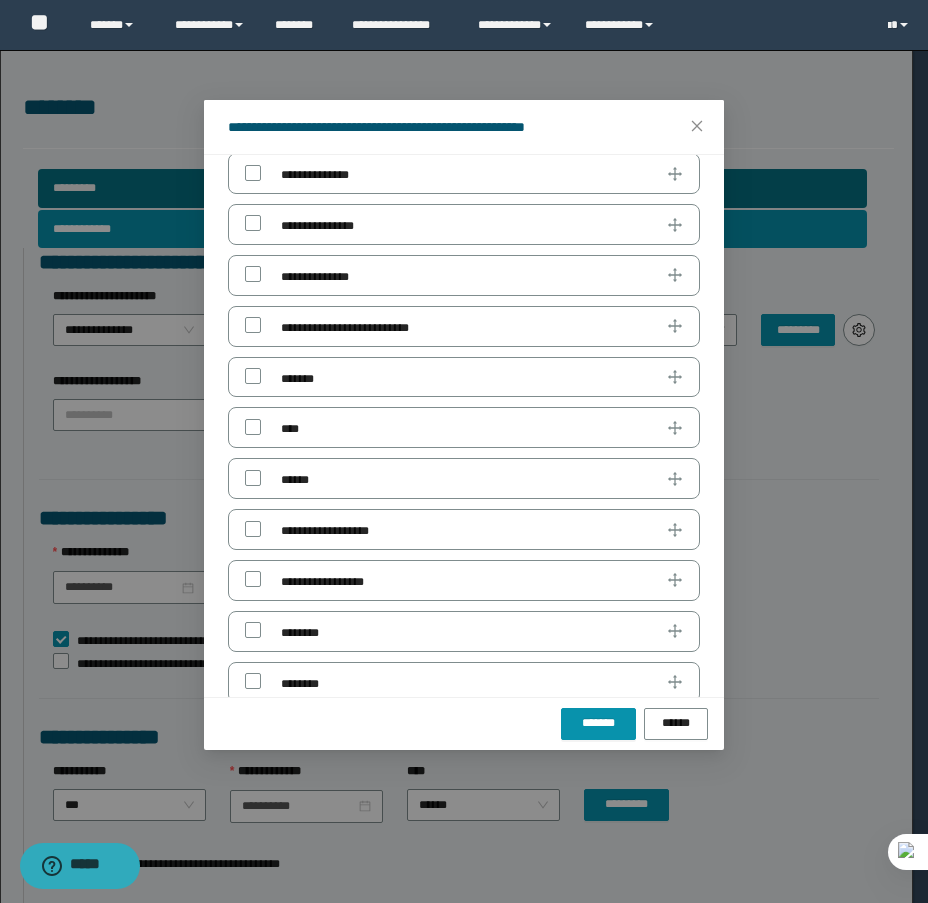 scroll, scrollTop: 0, scrollLeft: 0, axis: both 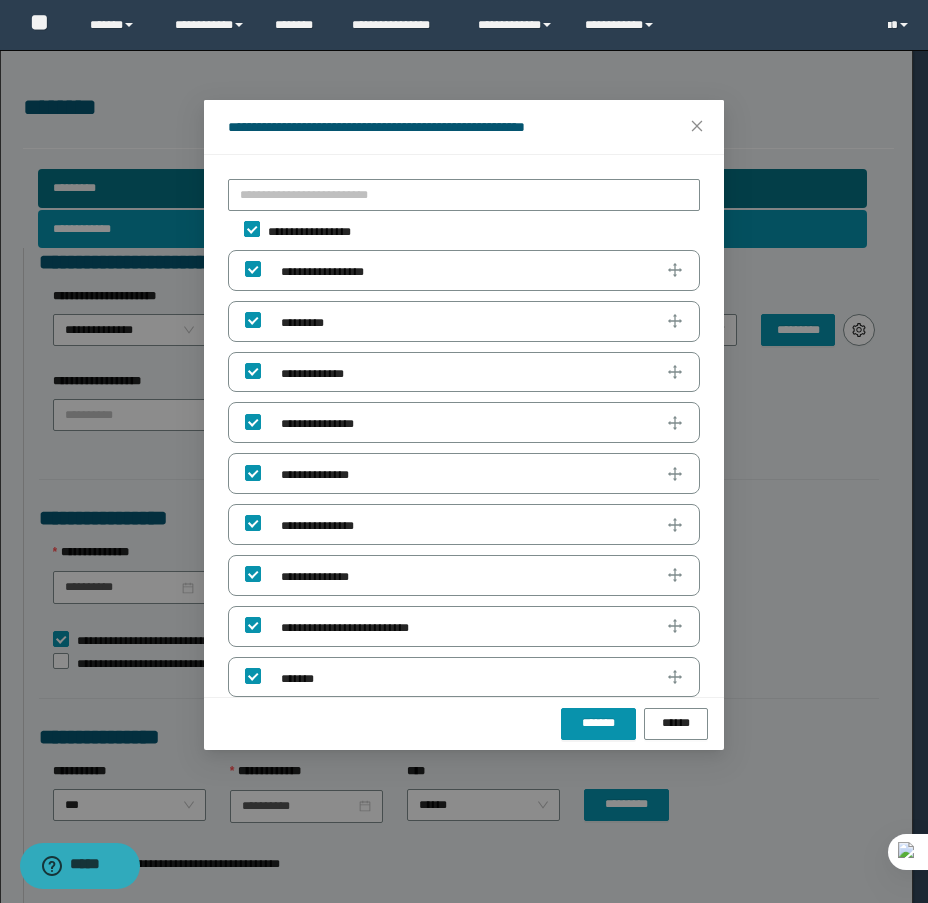 click on "**********" at bounding box center [314, 232] 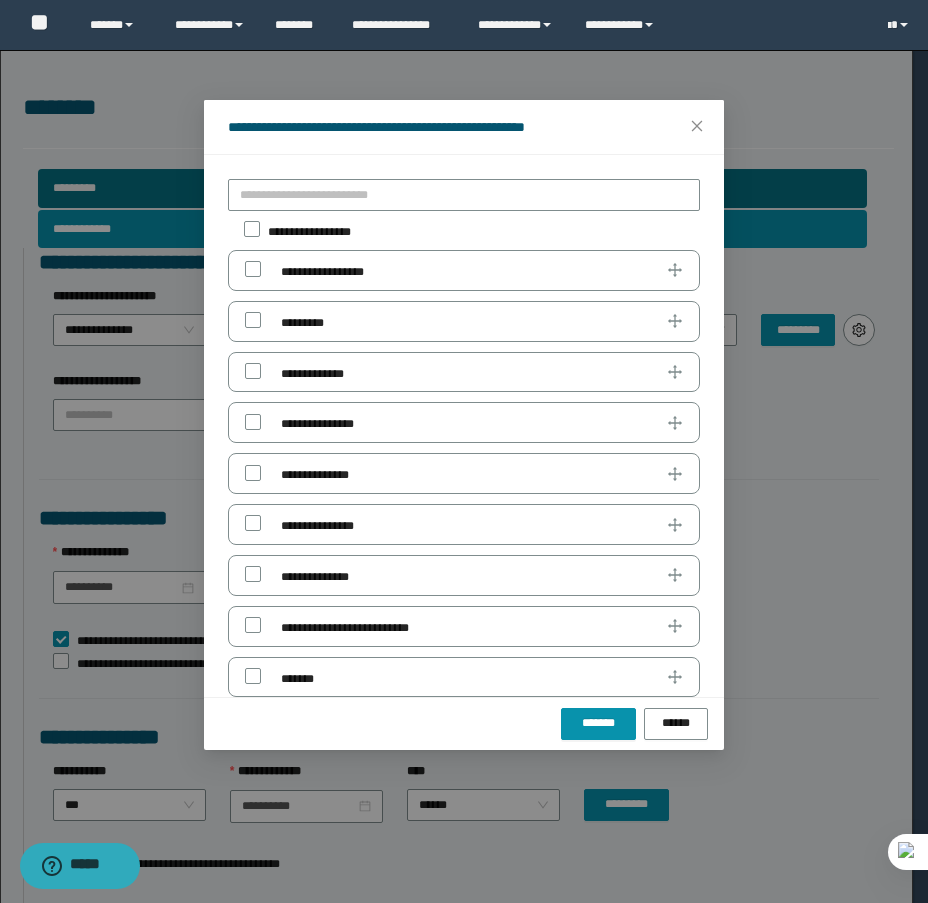 click on "**********" at bounding box center [464, 426] 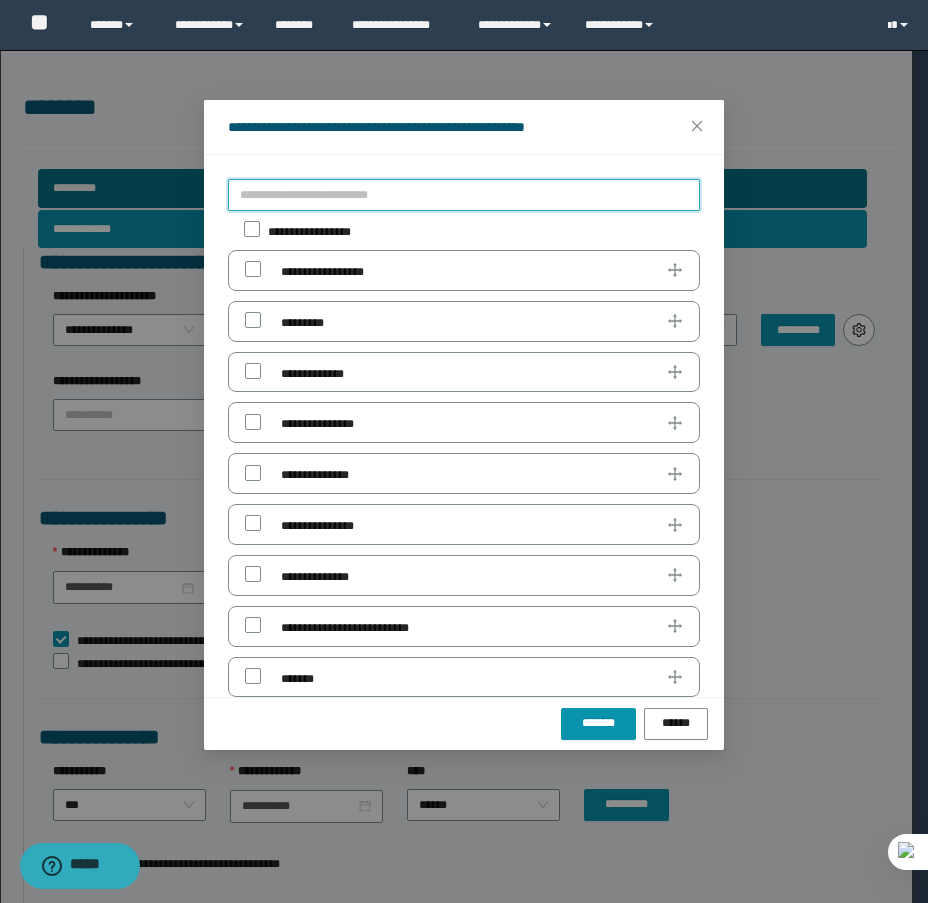 click at bounding box center (464, 195) 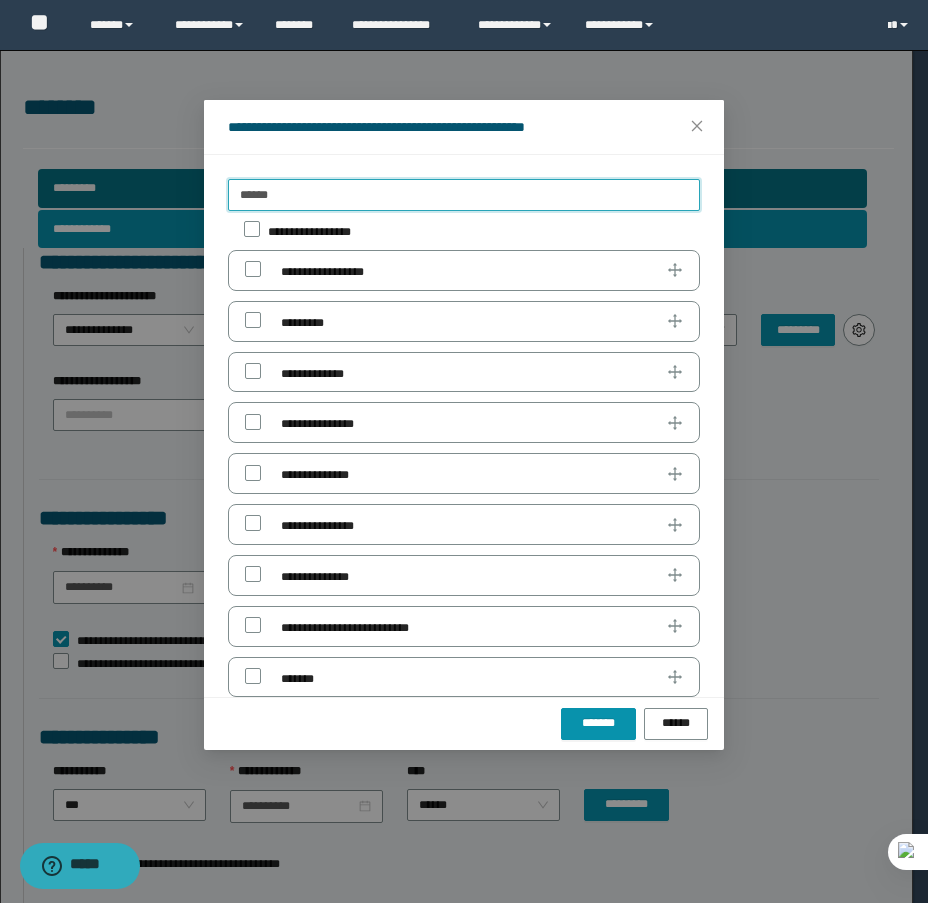 click on "******" at bounding box center [464, 195] 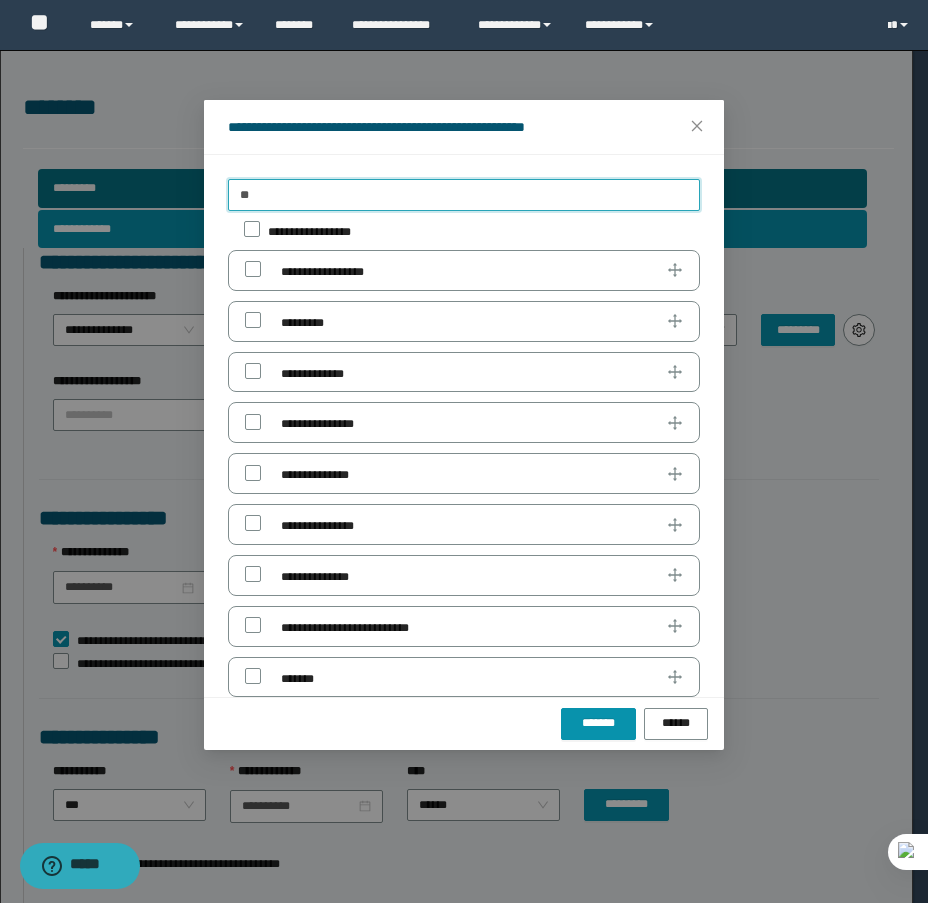 type on "*" 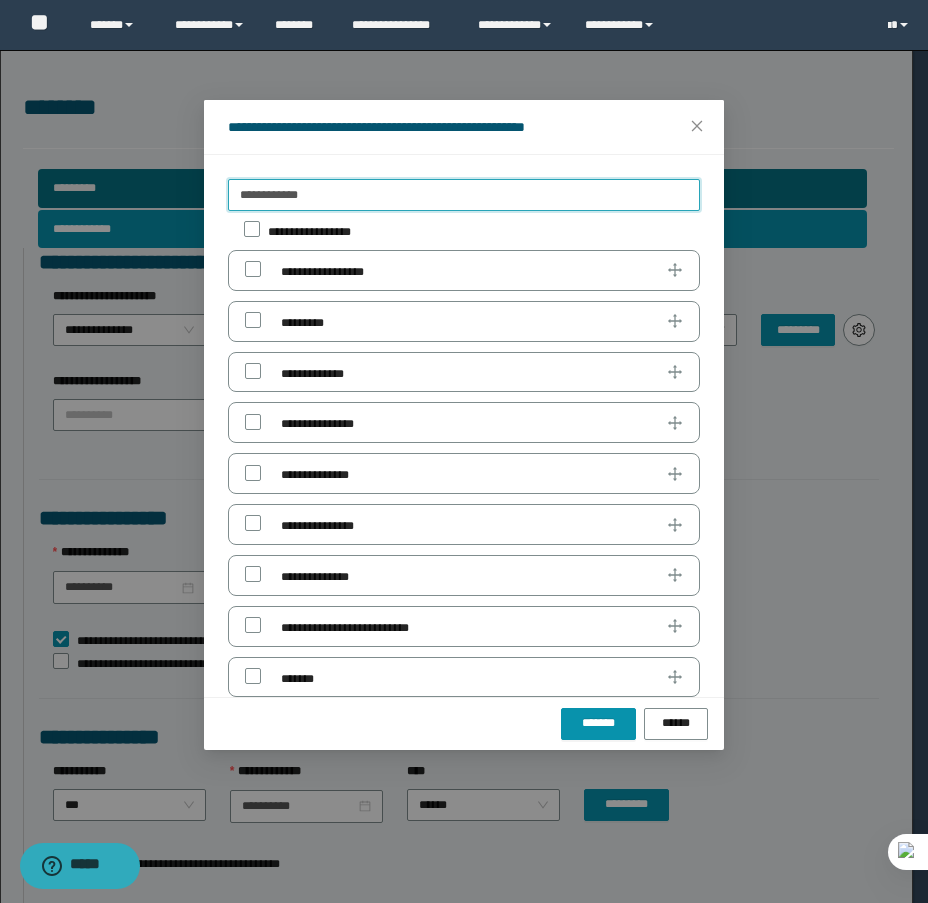type on "**********" 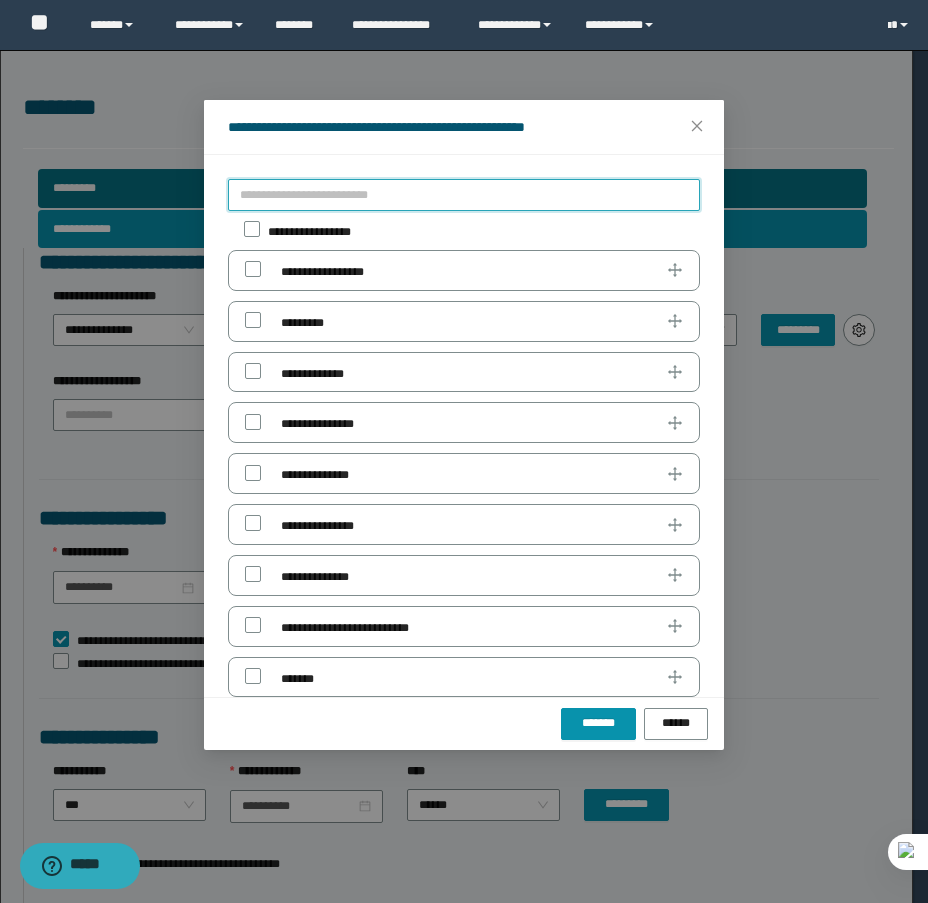type 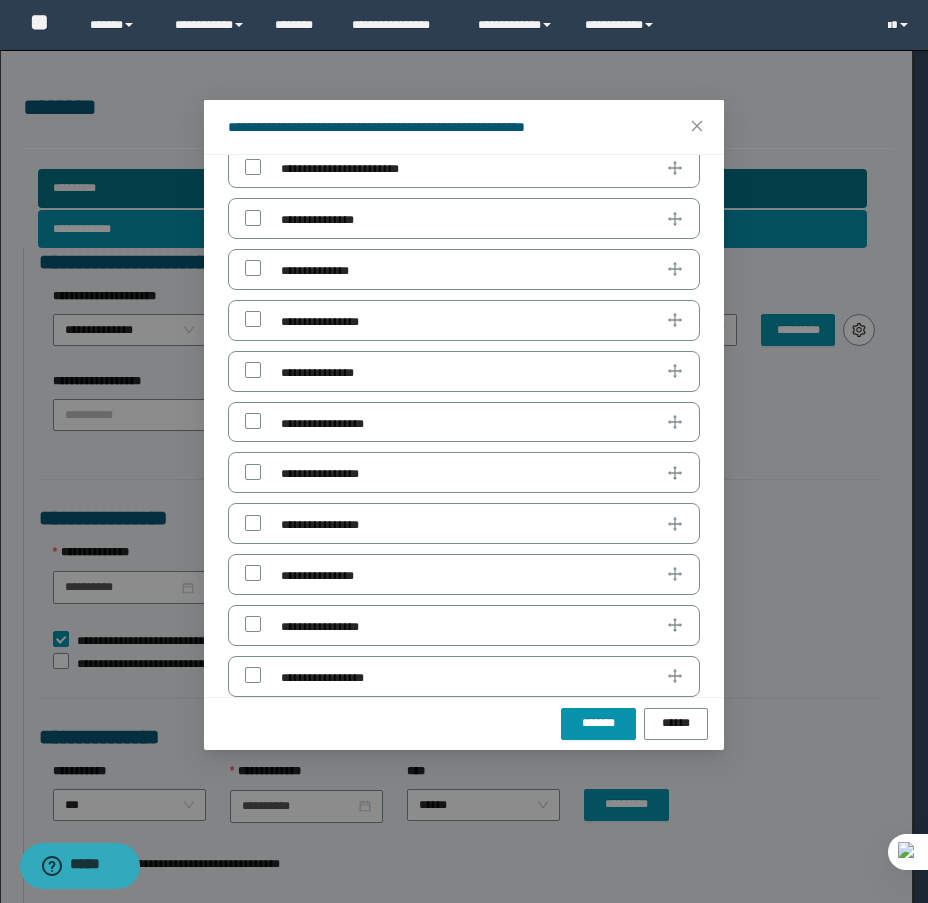 scroll, scrollTop: 2240, scrollLeft: 0, axis: vertical 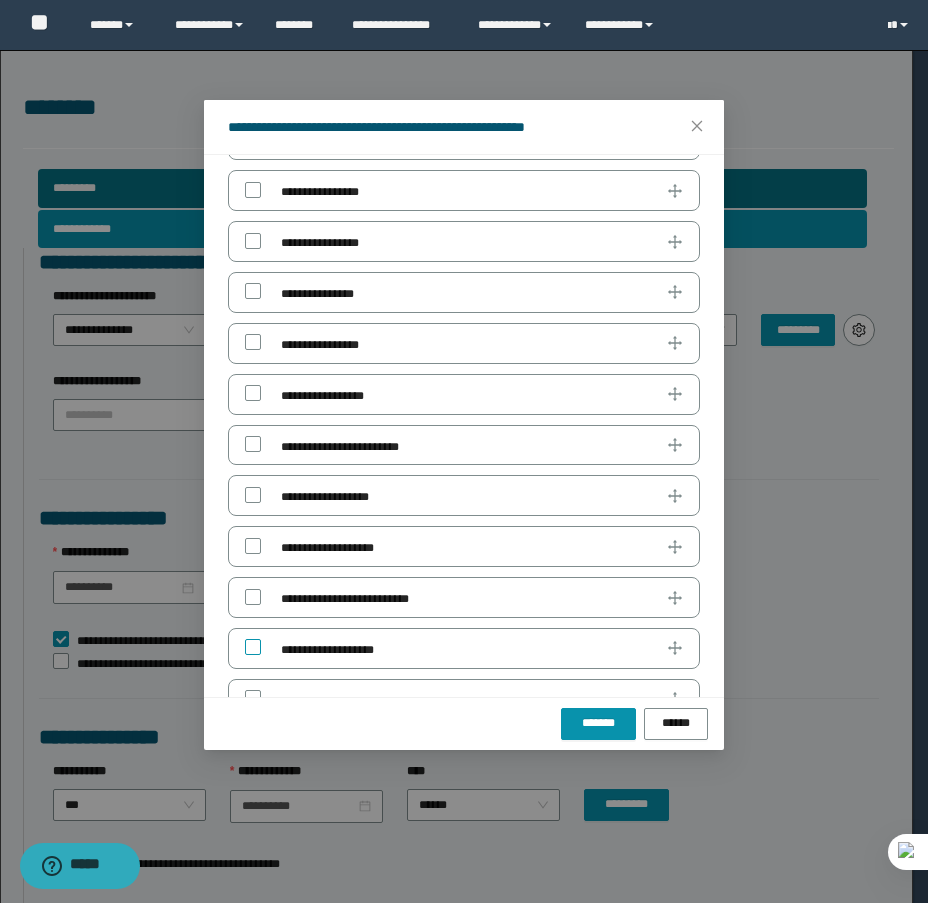 click at bounding box center (253, 647) 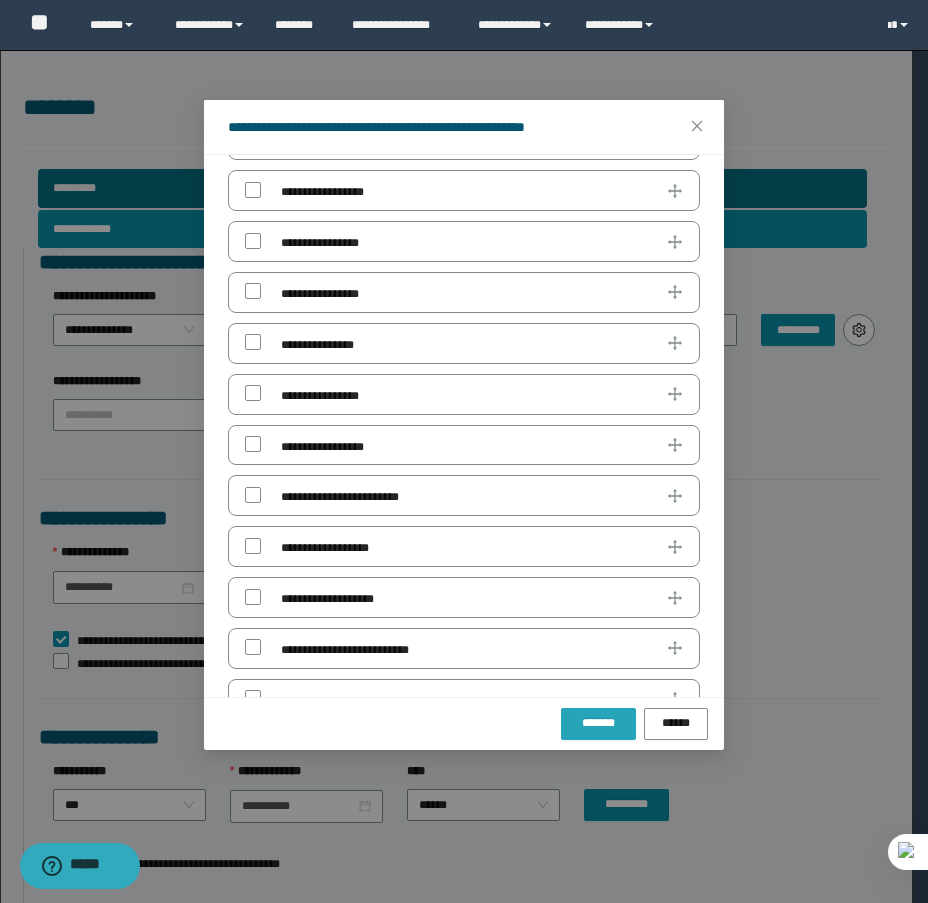 click on "*******" at bounding box center (598, 723) 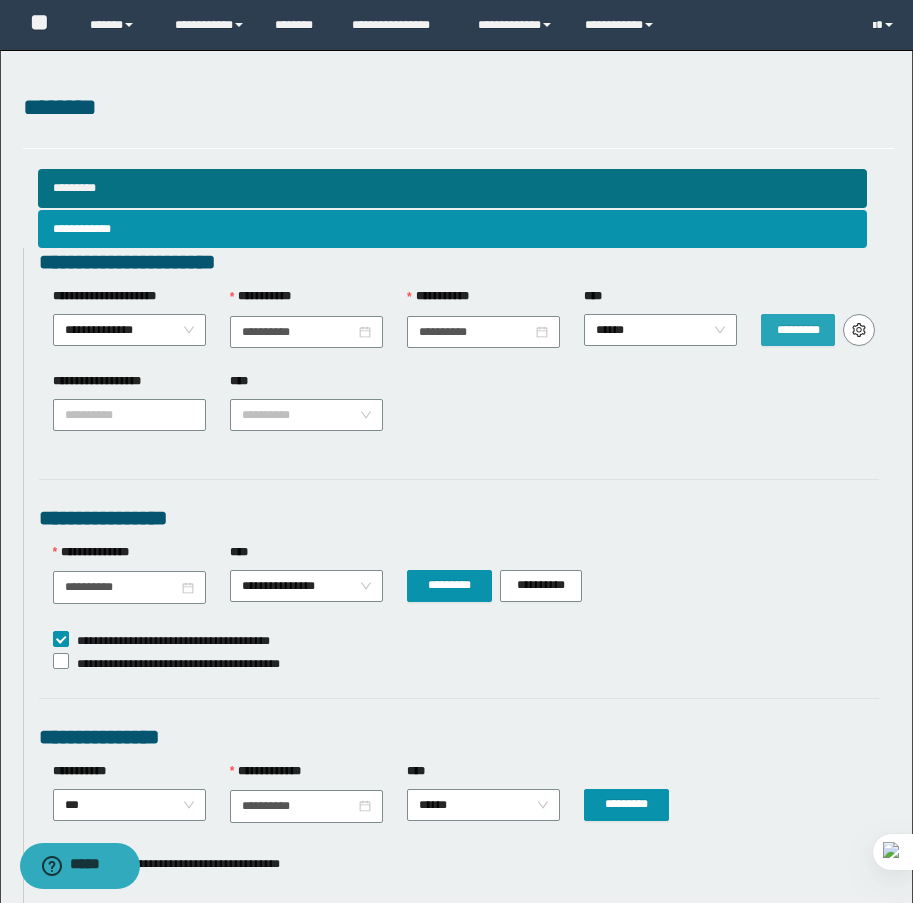 click on "*********" at bounding box center (798, 330) 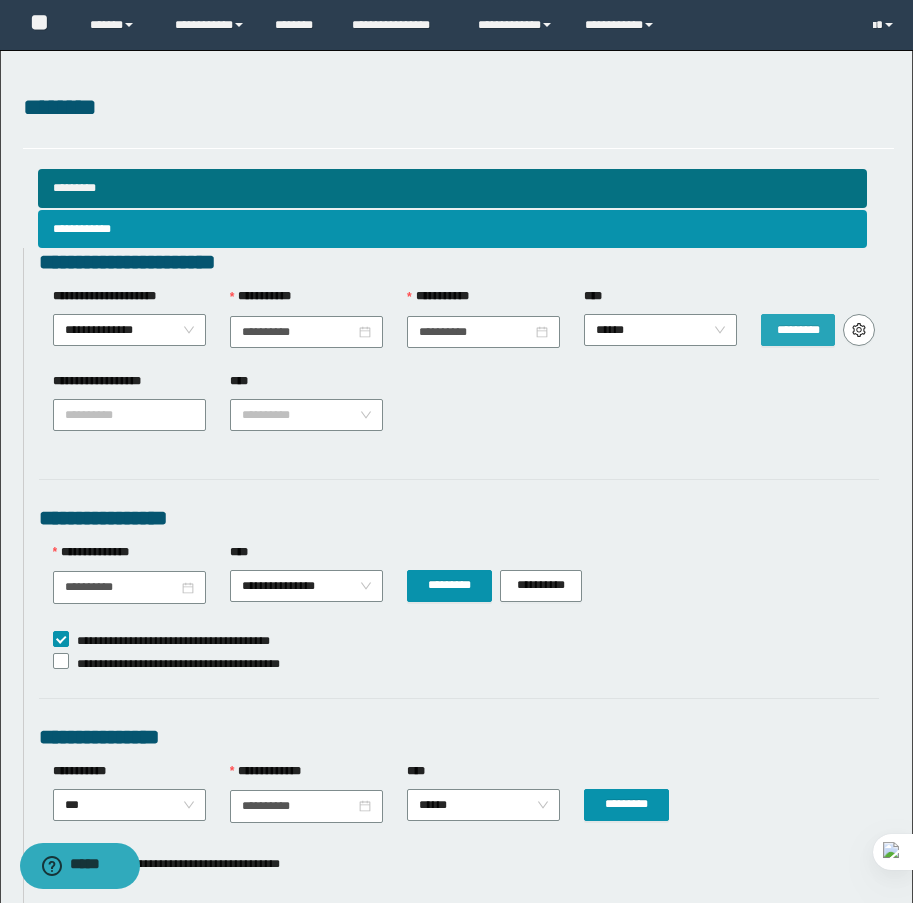 type 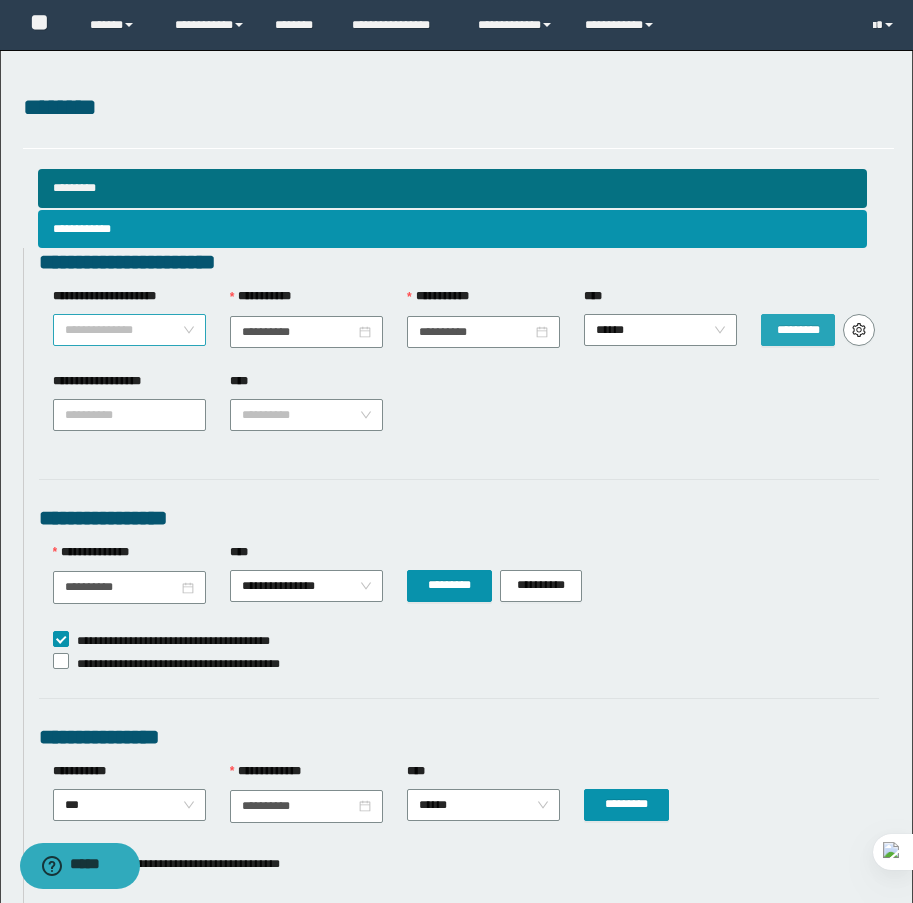 click on "**********" at bounding box center [129, 330] 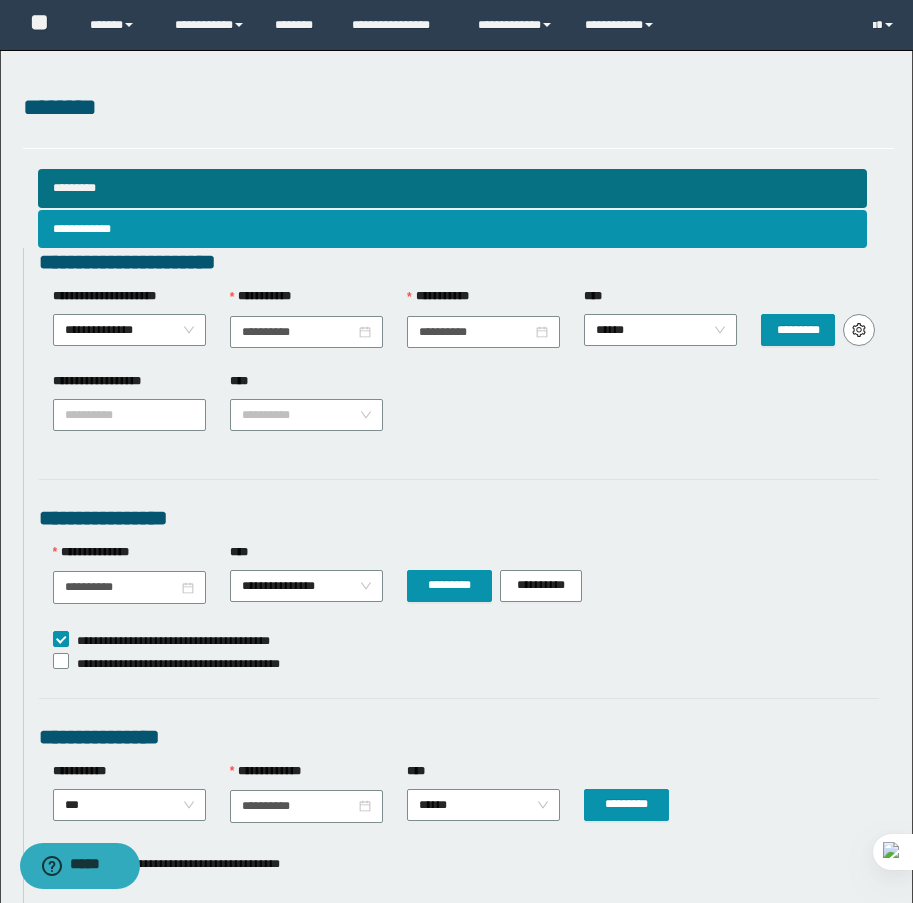 click on "**********" at bounding box center [466, 413] 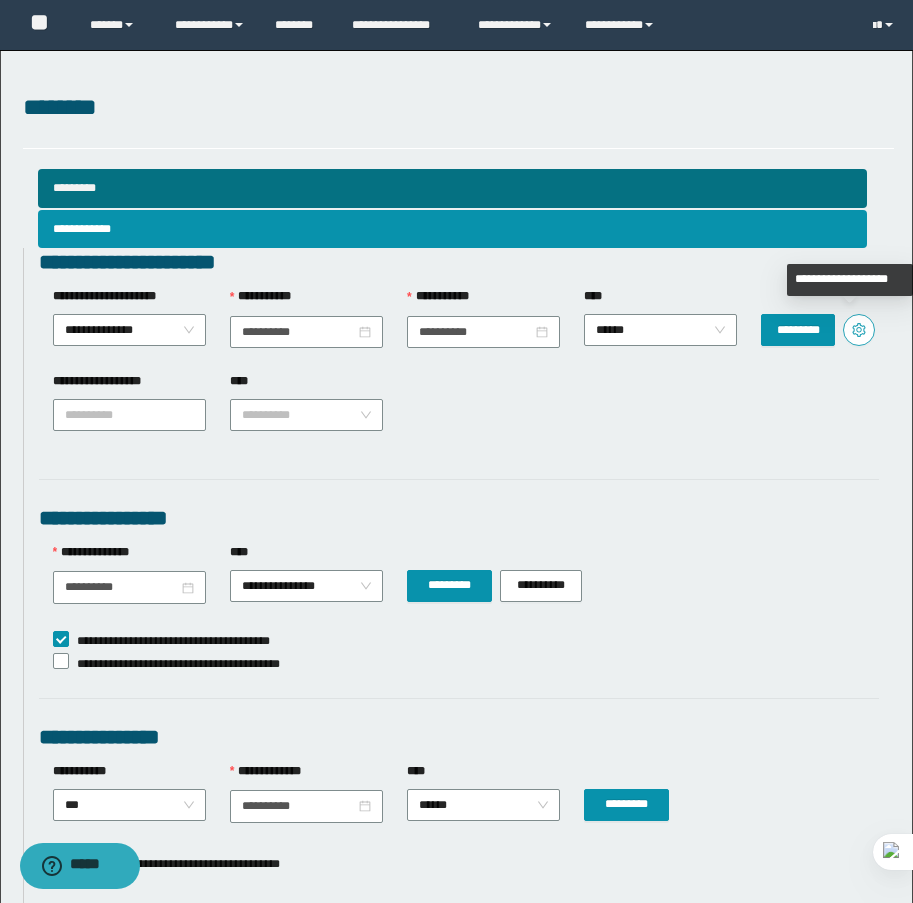click 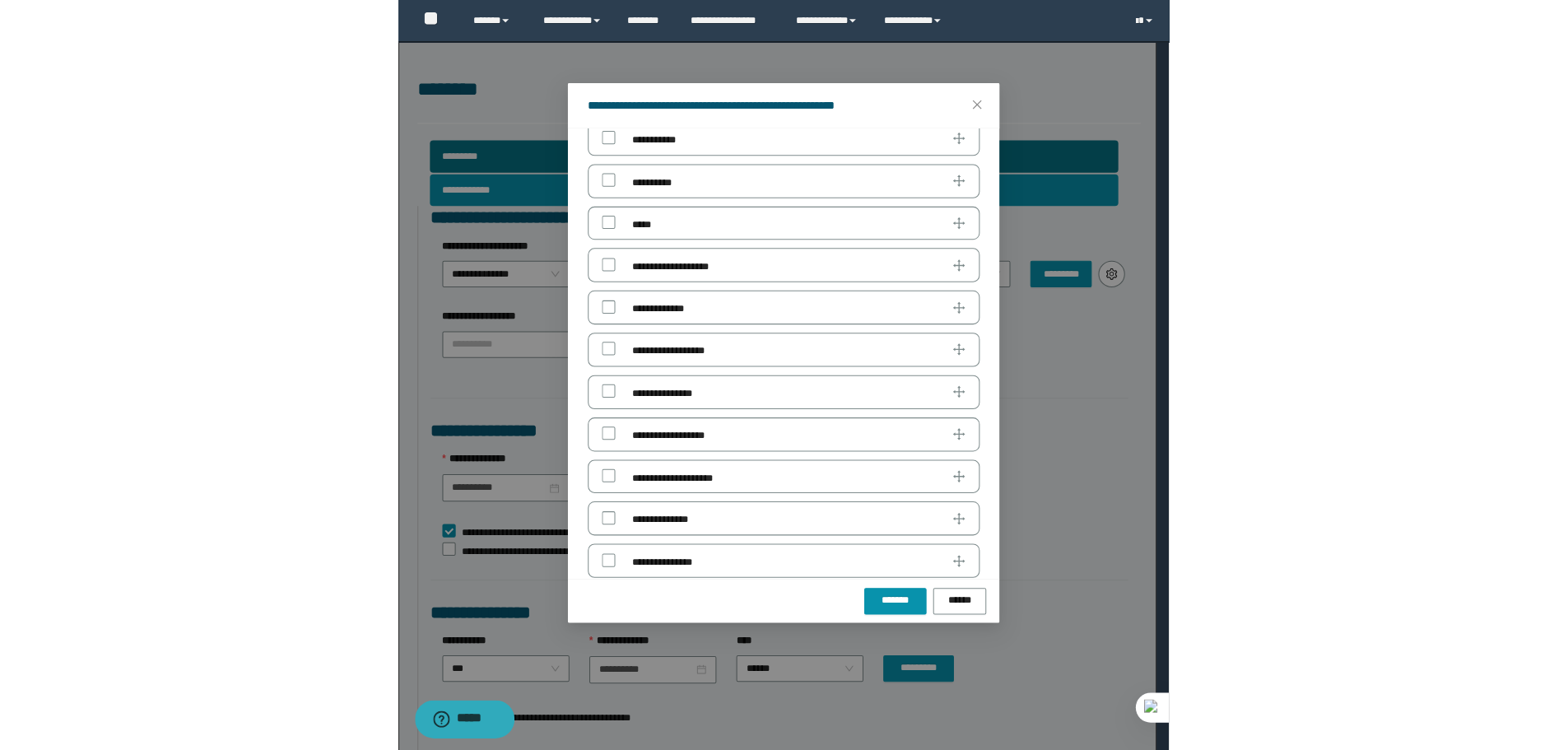 scroll, scrollTop: 2552, scrollLeft: 0, axis: vertical 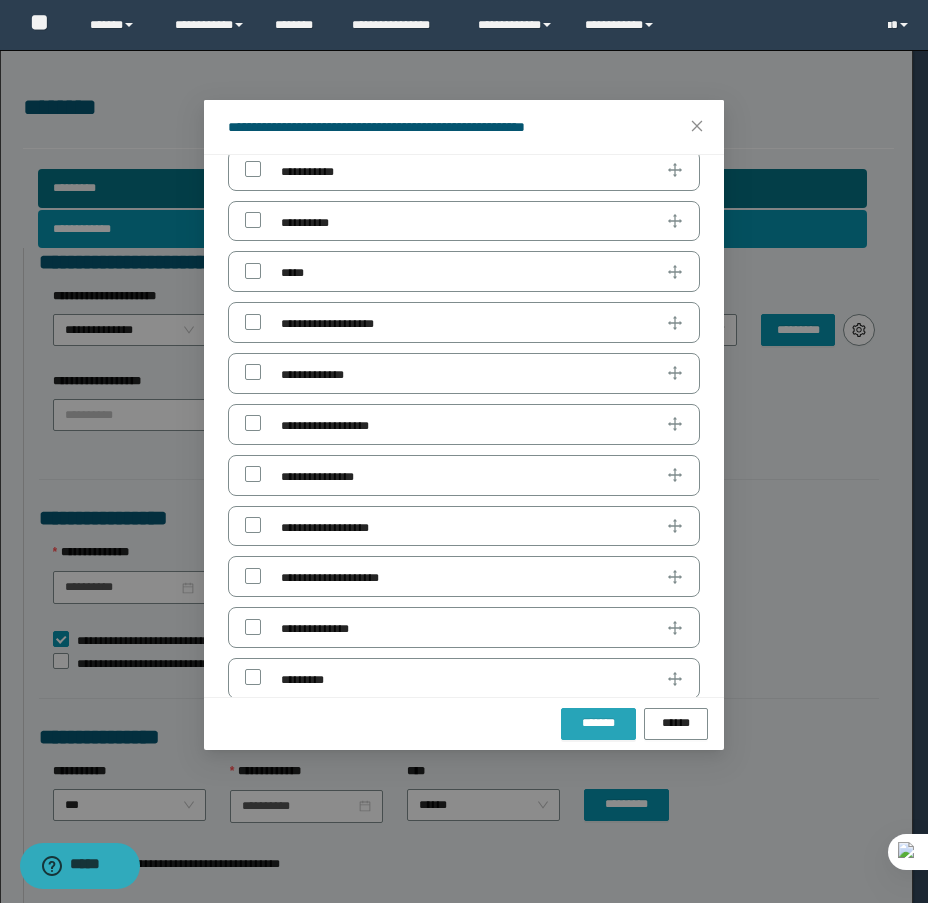 click on "*******" at bounding box center (598, 723) 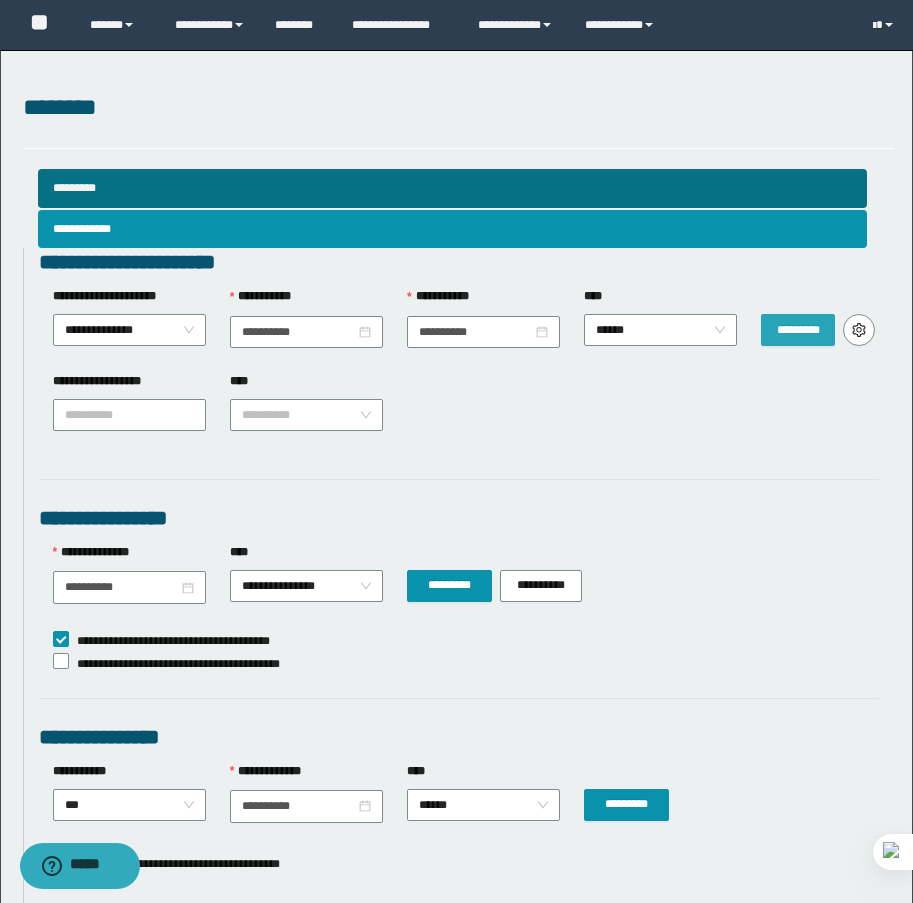 click on "*********" at bounding box center (798, 330) 